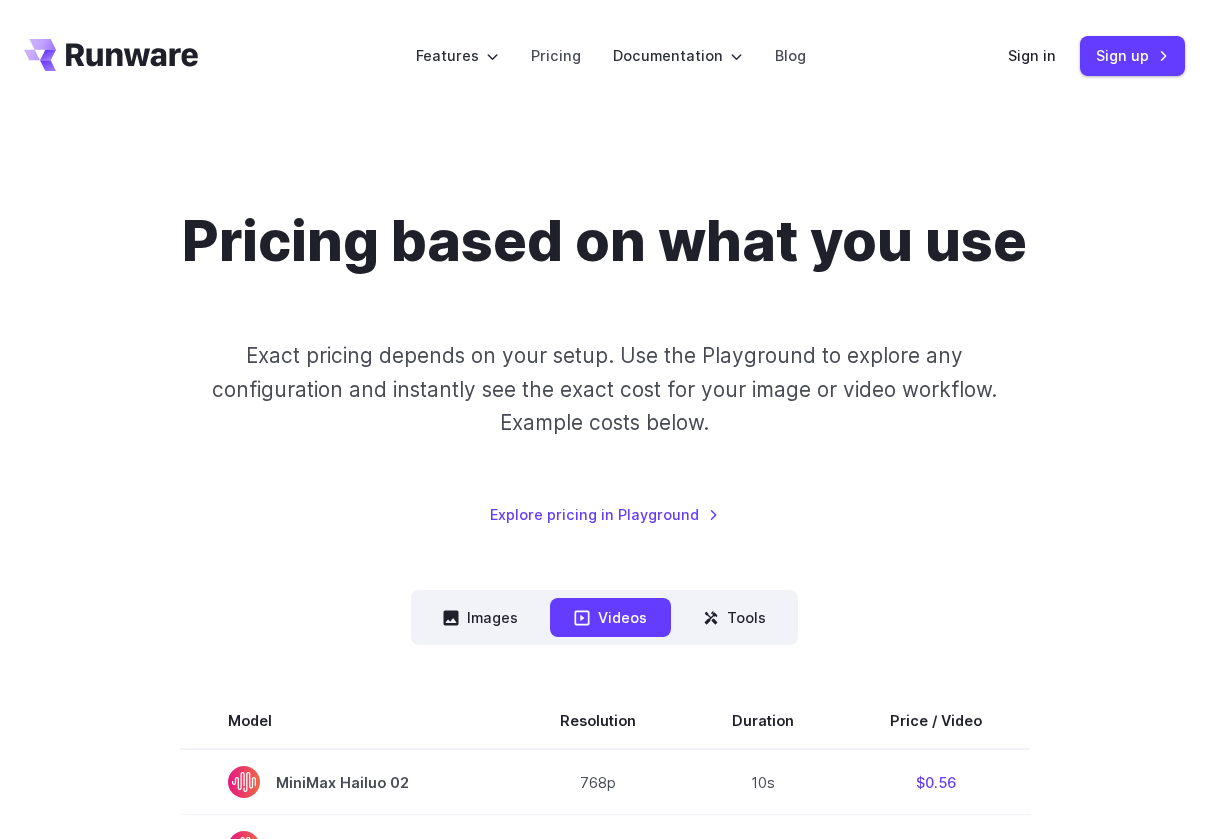 scroll, scrollTop: 0, scrollLeft: 0, axis: both 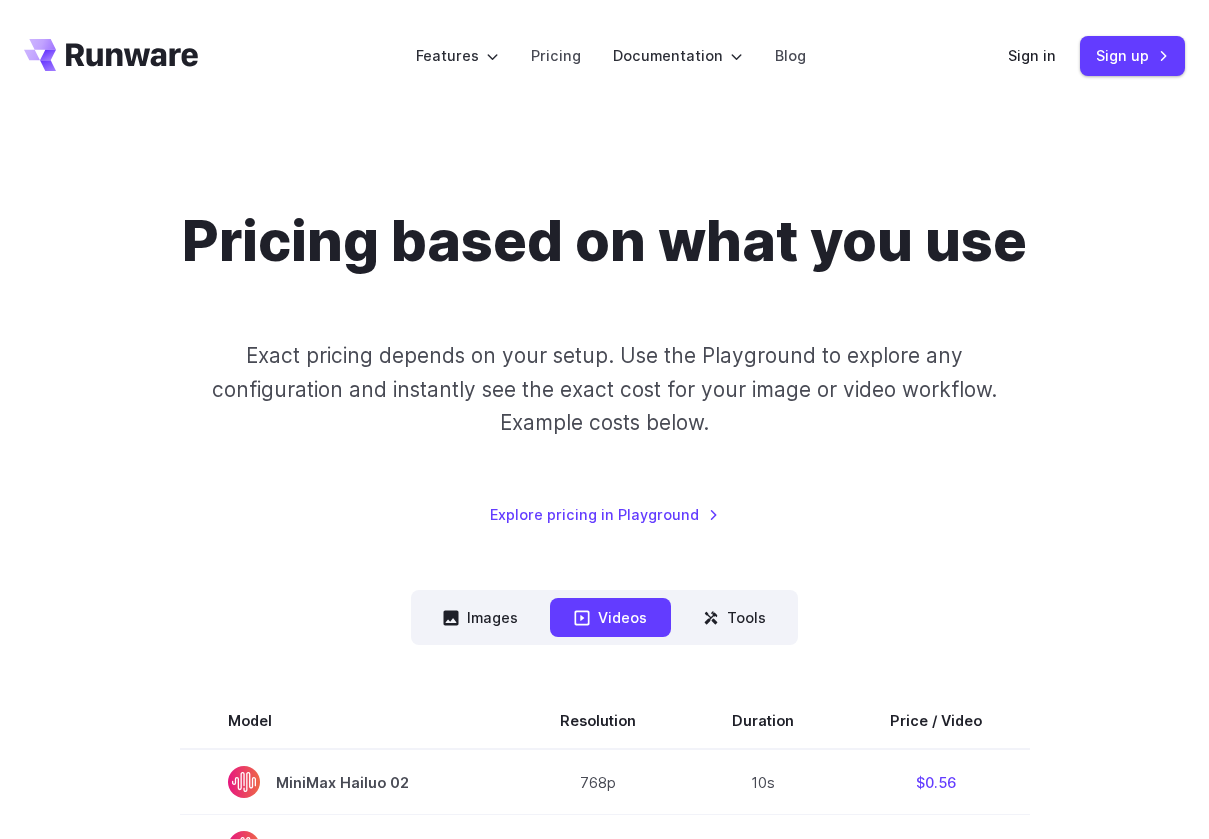 click on "Pricing based on what you use" at bounding box center (604, 241) 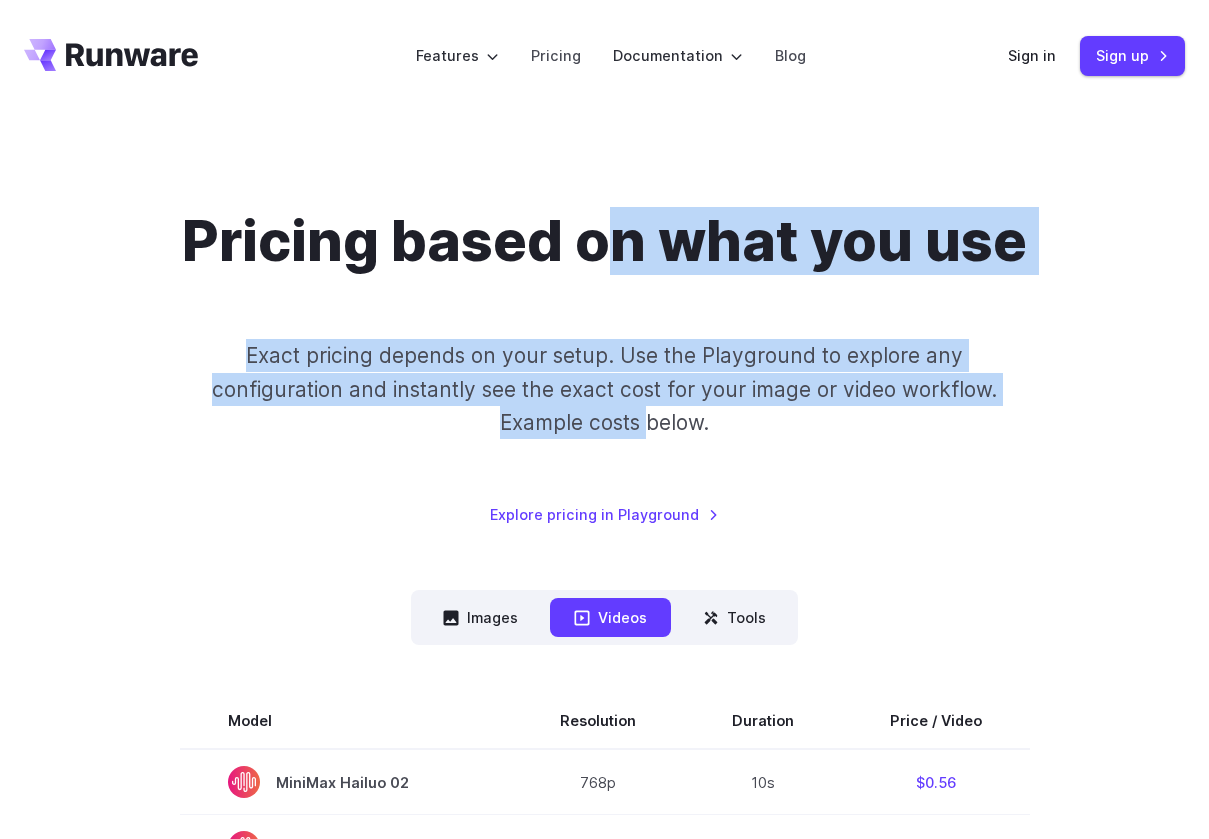 drag, startPoint x: 627, startPoint y: 288, endPoint x: 649, endPoint y: 426, distance: 139.74261 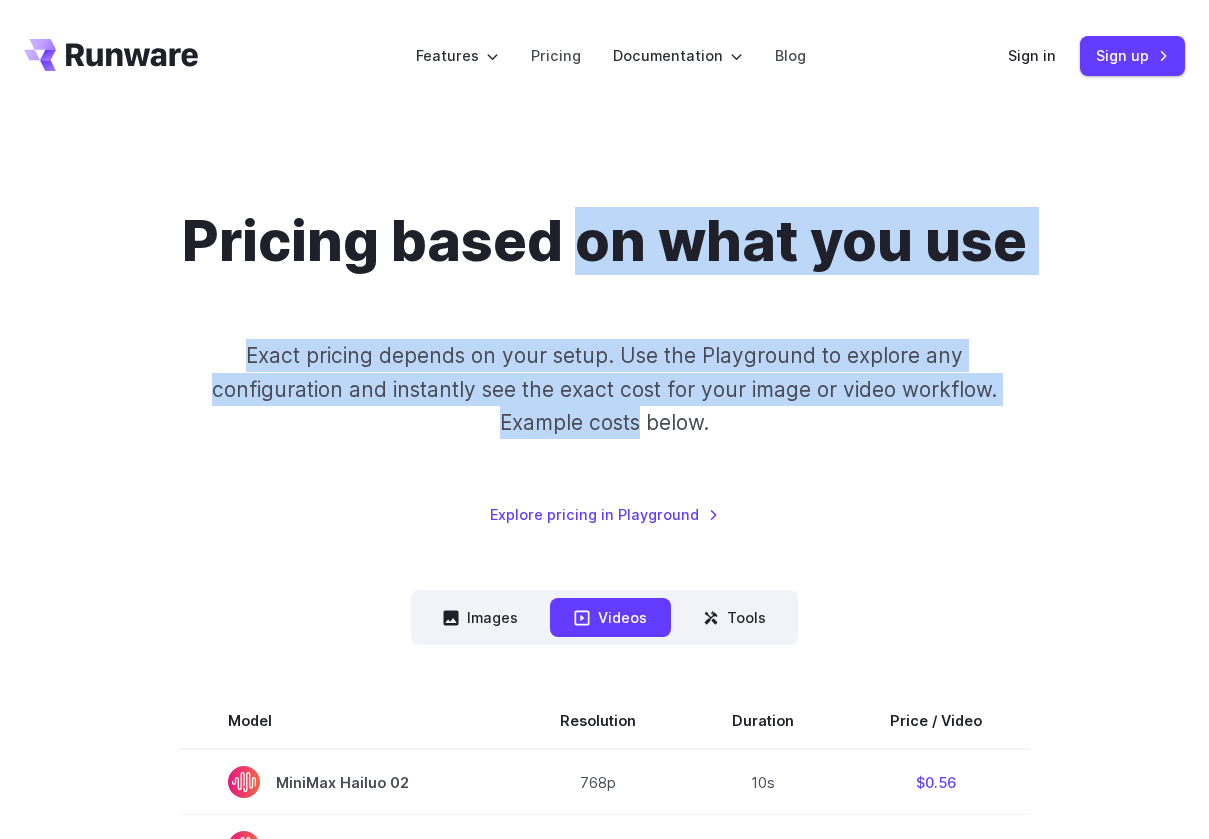 drag, startPoint x: 635, startPoint y: 425, endPoint x: 574, endPoint y: 210, distance: 223.48602 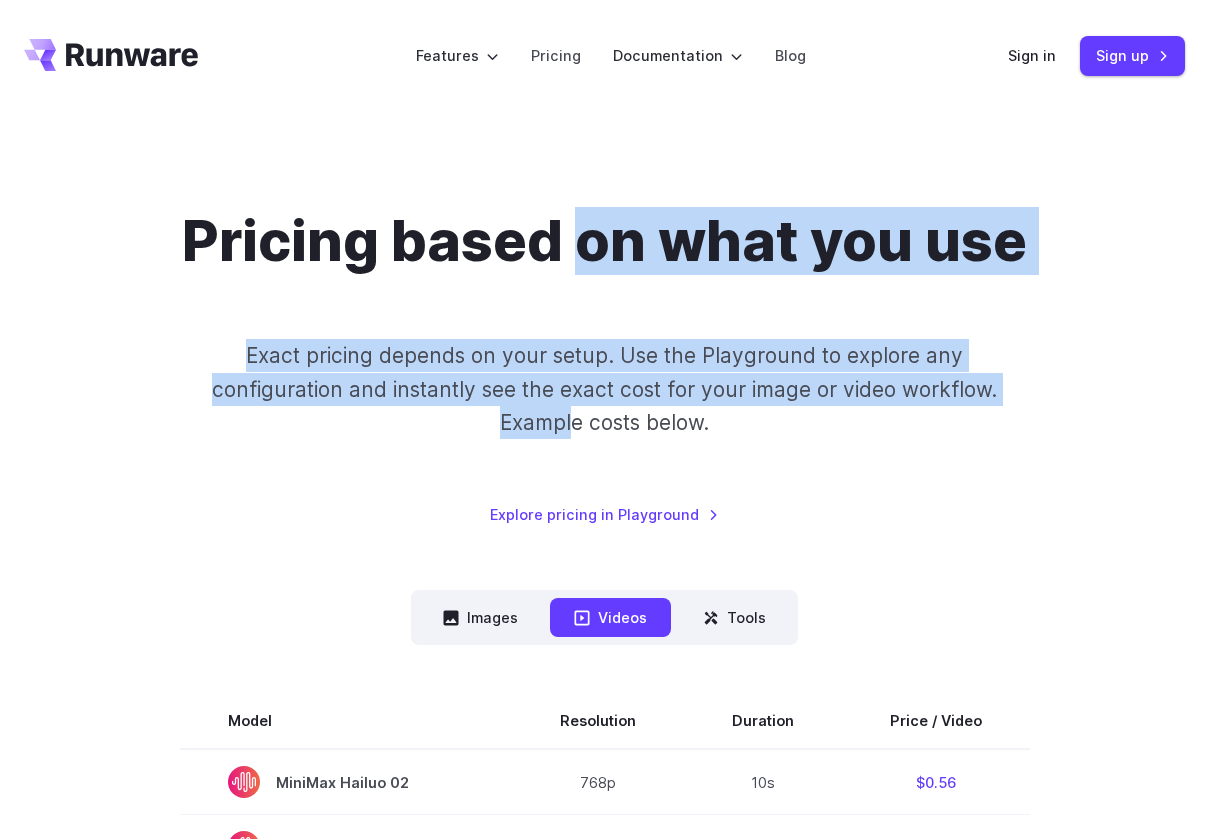 drag, startPoint x: 579, startPoint y: 306, endPoint x: 576, endPoint y: 430, distance: 124.036285 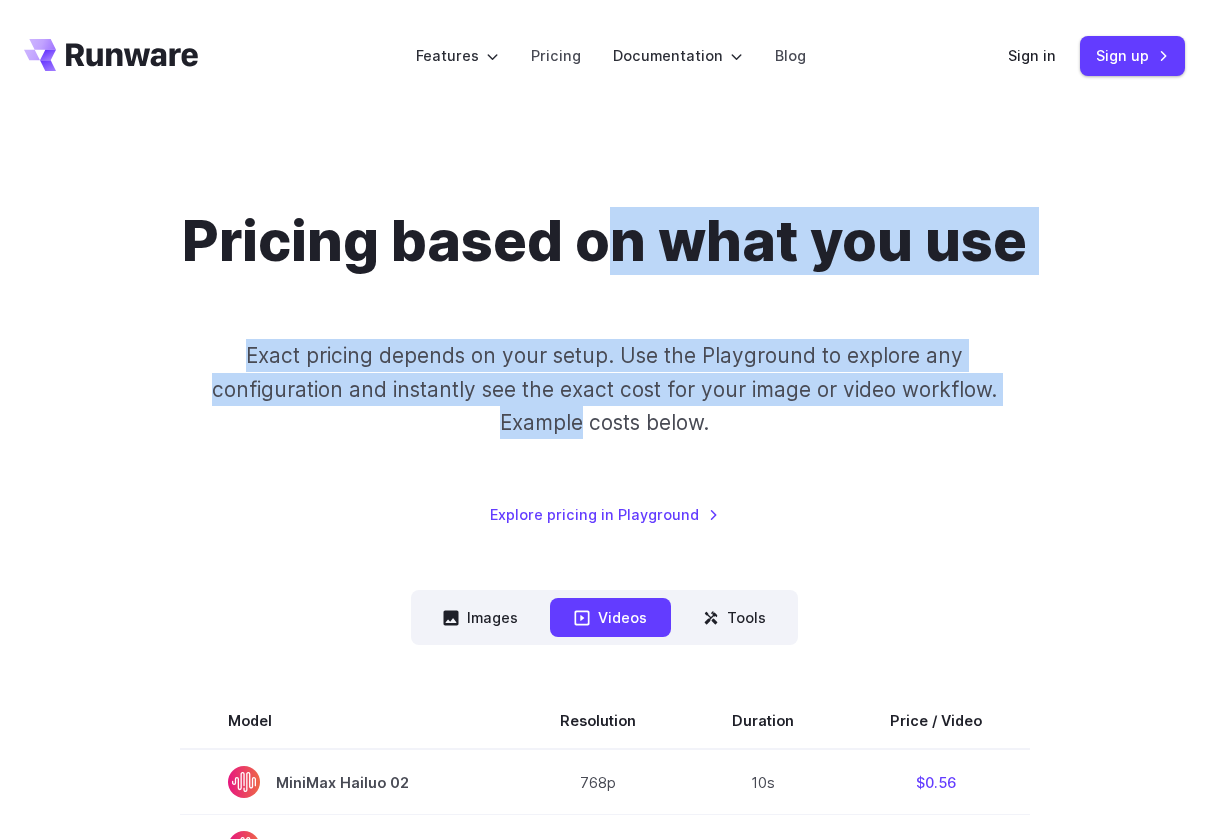 drag, startPoint x: 583, startPoint y: 377, endPoint x: 602, endPoint y: 230, distance: 148.22281 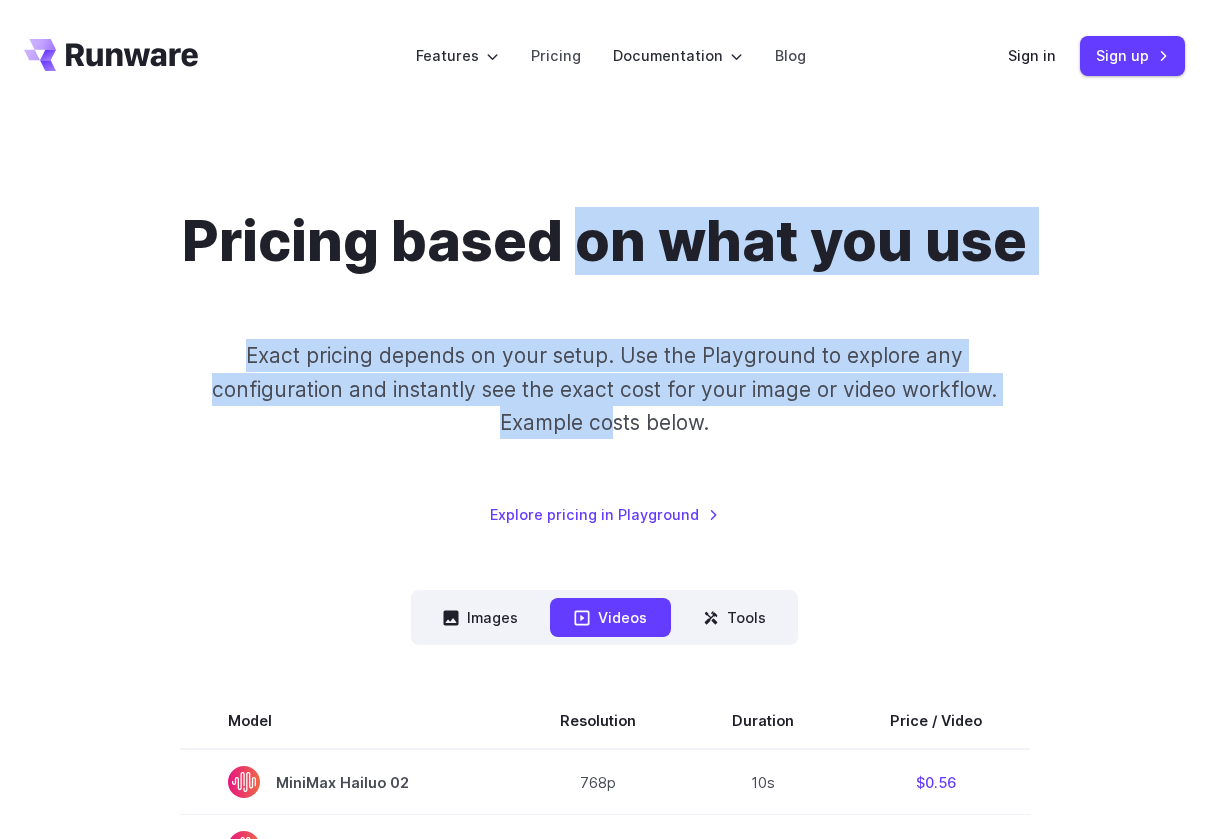 drag, startPoint x: 612, startPoint y: 390, endPoint x: 588, endPoint y: 232, distance: 159.8124 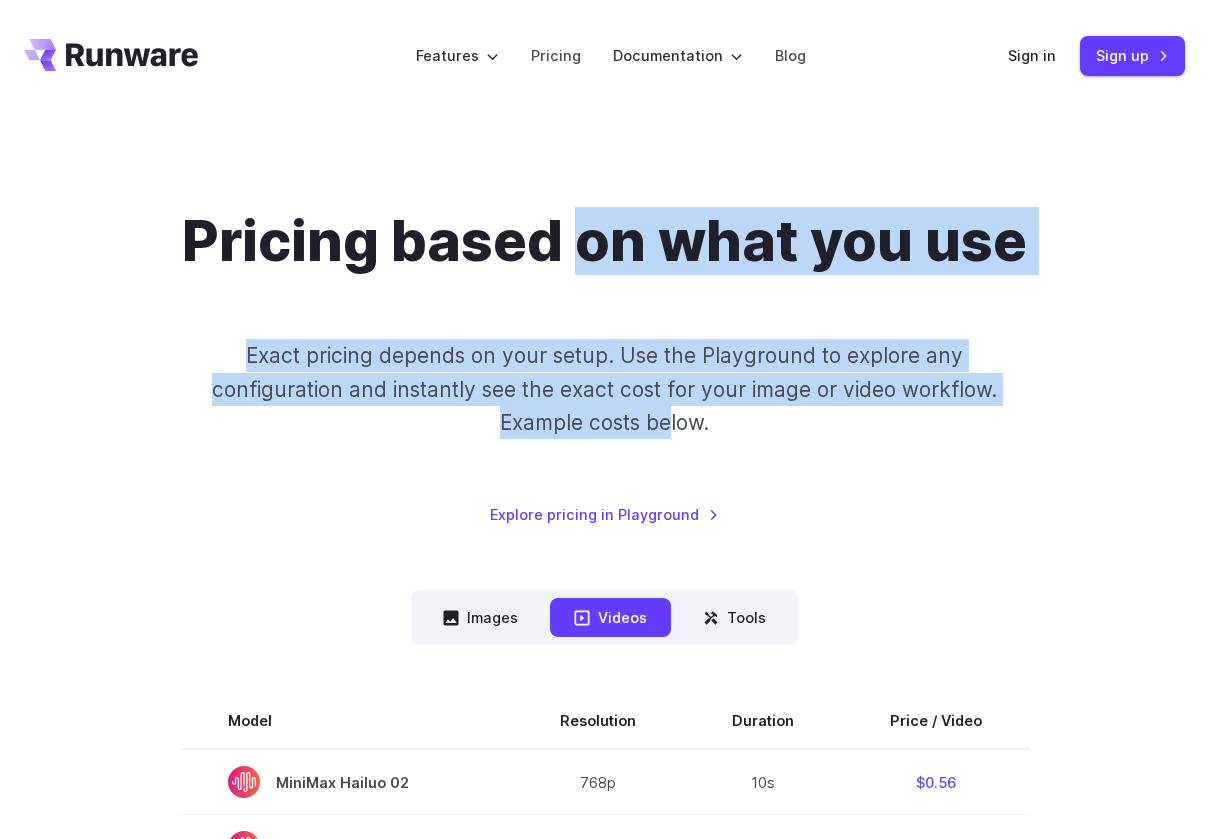 drag, startPoint x: 667, startPoint y: 431, endPoint x: 582, endPoint y: 220, distance: 227.47748 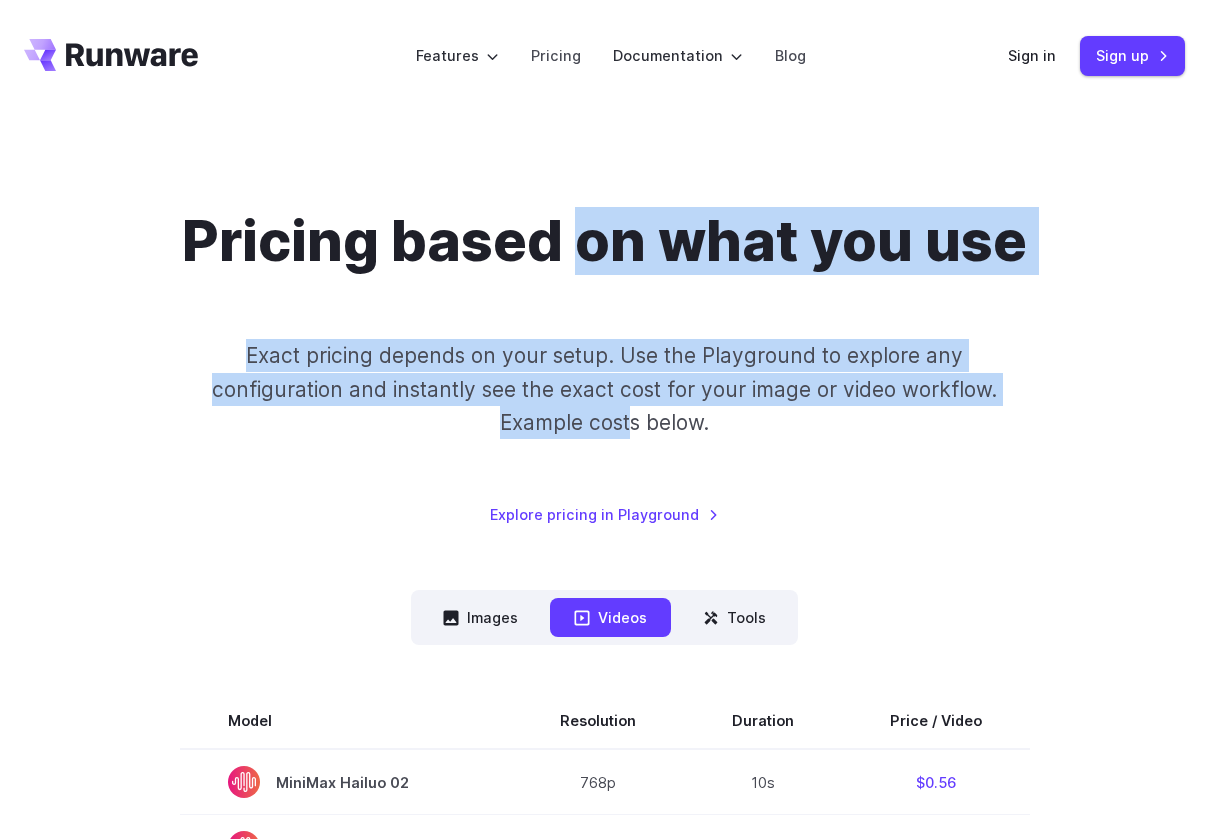 drag, startPoint x: 579, startPoint y: 411, endPoint x: 631, endPoint y: 430, distance: 55.362442 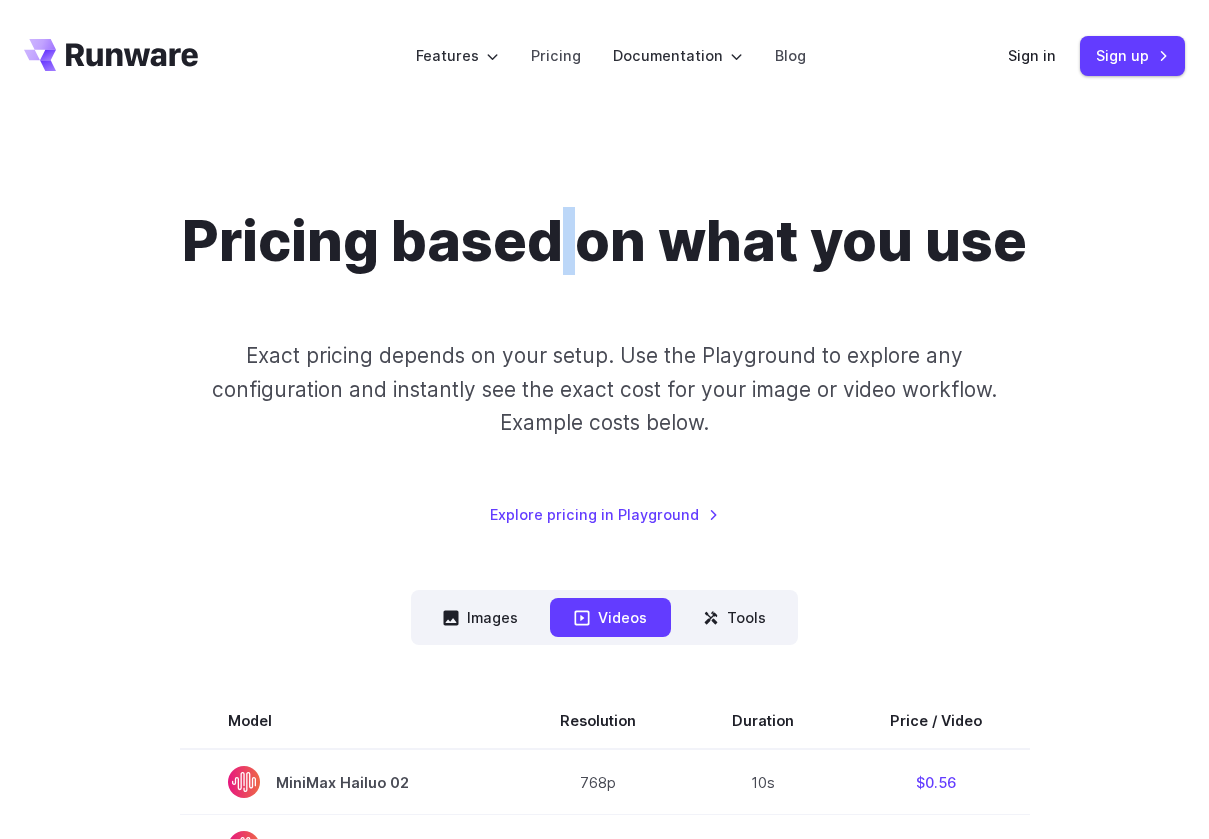 drag, startPoint x: 637, startPoint y: 426, endPoint x: 545, endPoint y: 257, distance: 192.41881 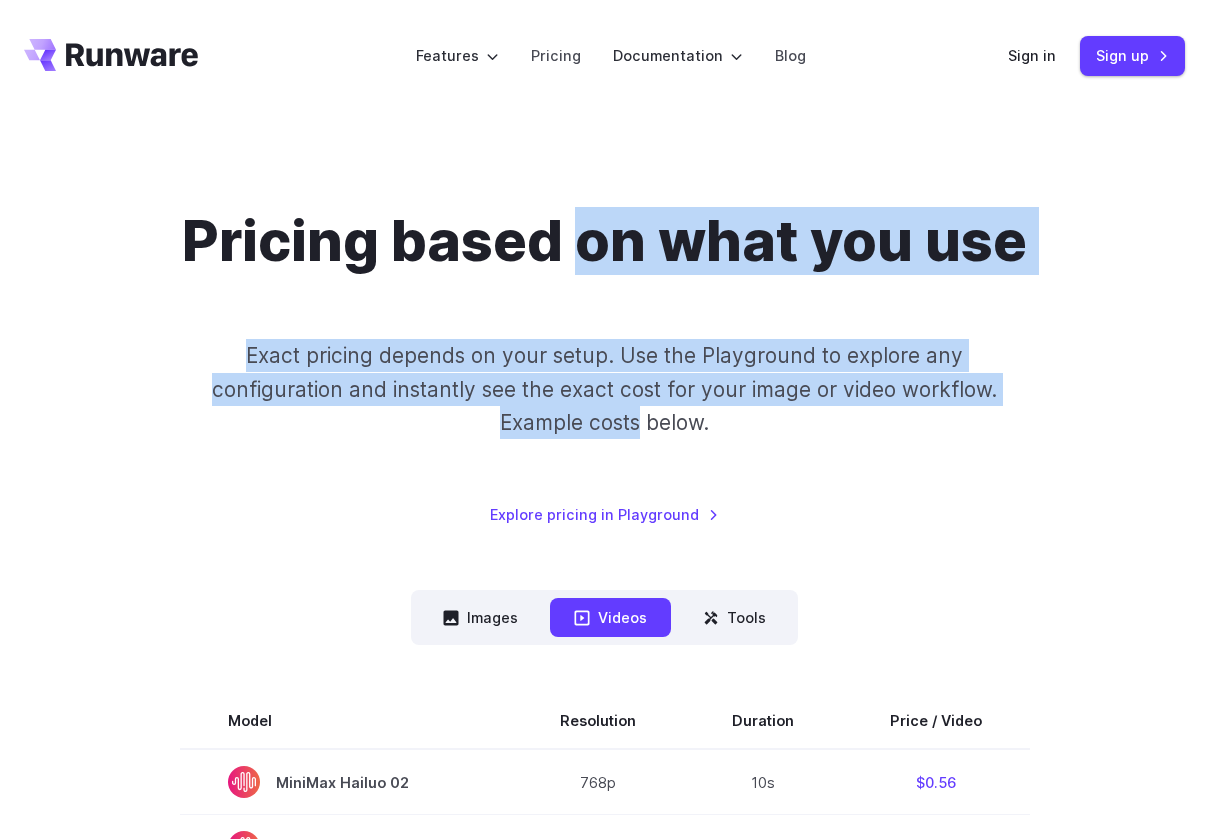 drag, startPoint x: 588, startPoint y: 243, endPoint x: 637, endPoint y: 415, distance: 178.8435 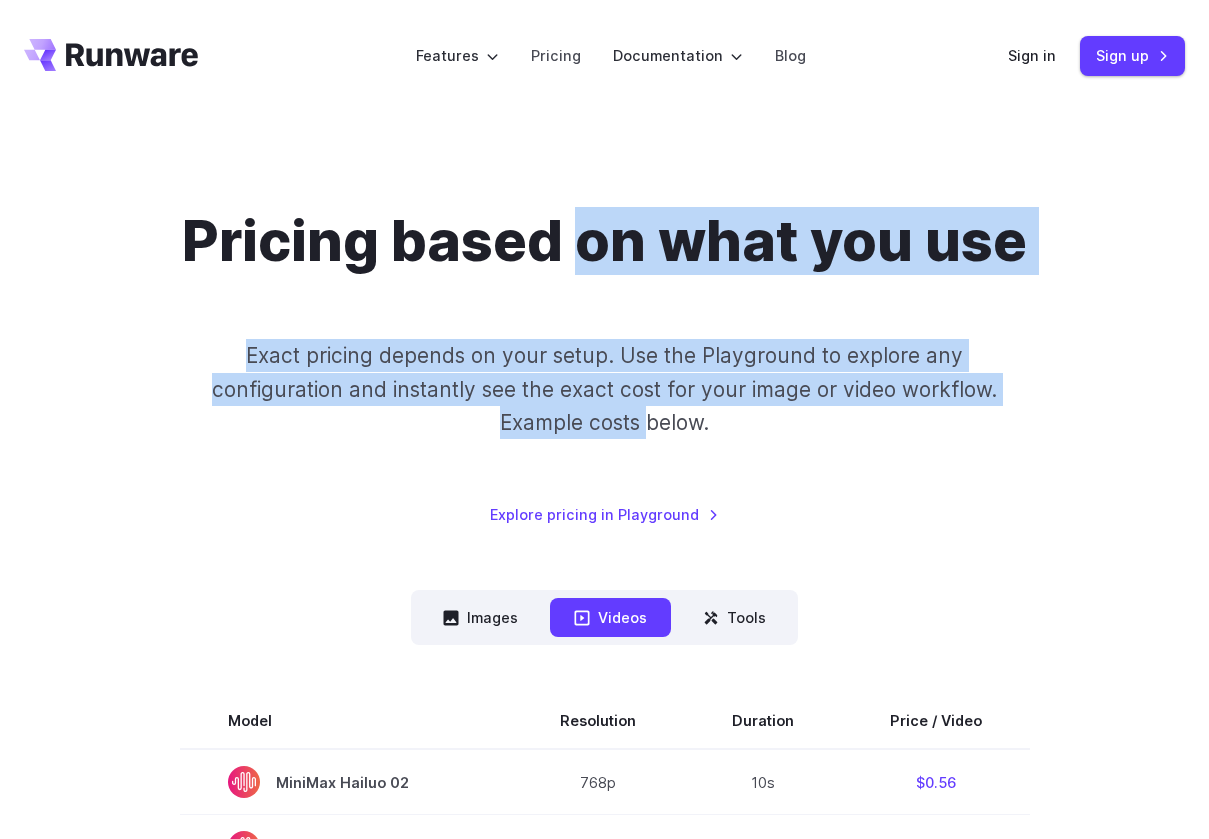 drag, startPoint x: 637, startPoint y: 415, endPoint x: 583, endPoint y: 239, distance: 184.0978 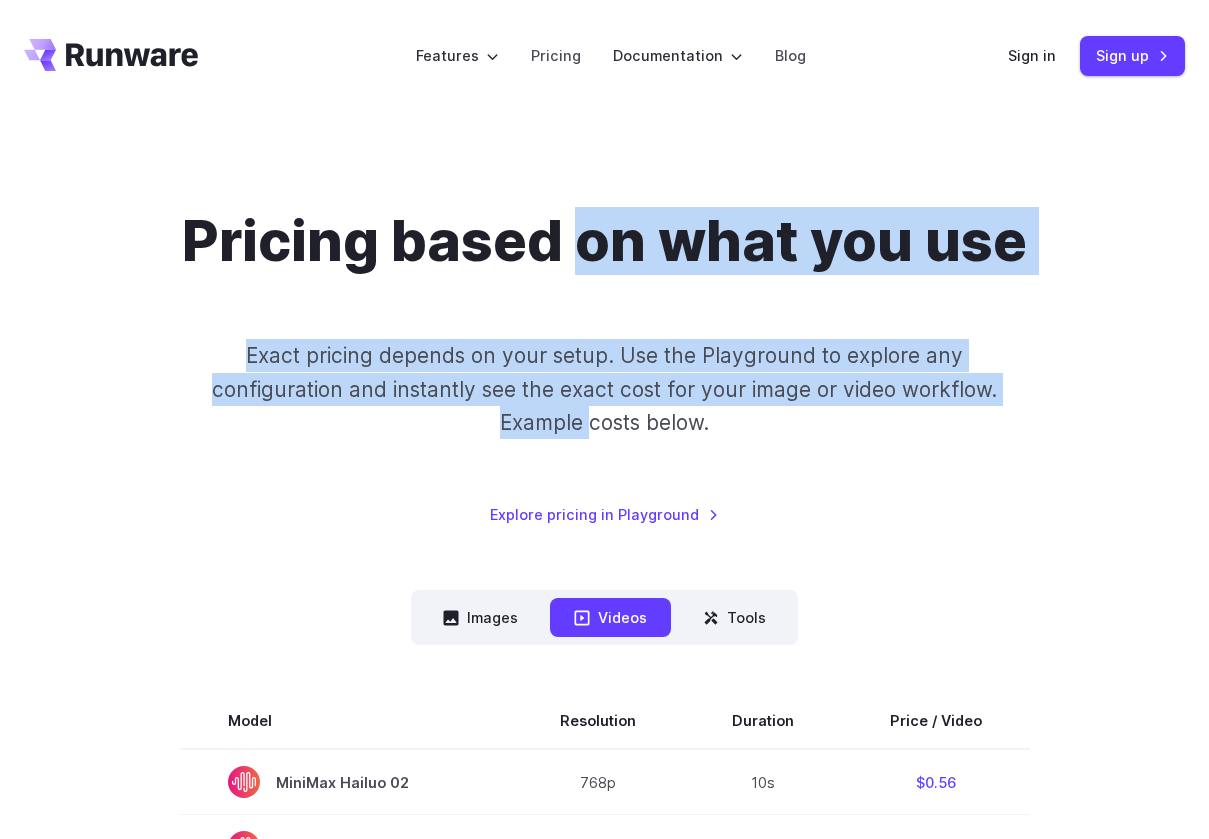 drag, startPoint x: 578, startPoint y: 228, endPoint x: 578, endPoint y: 423, distance: 195 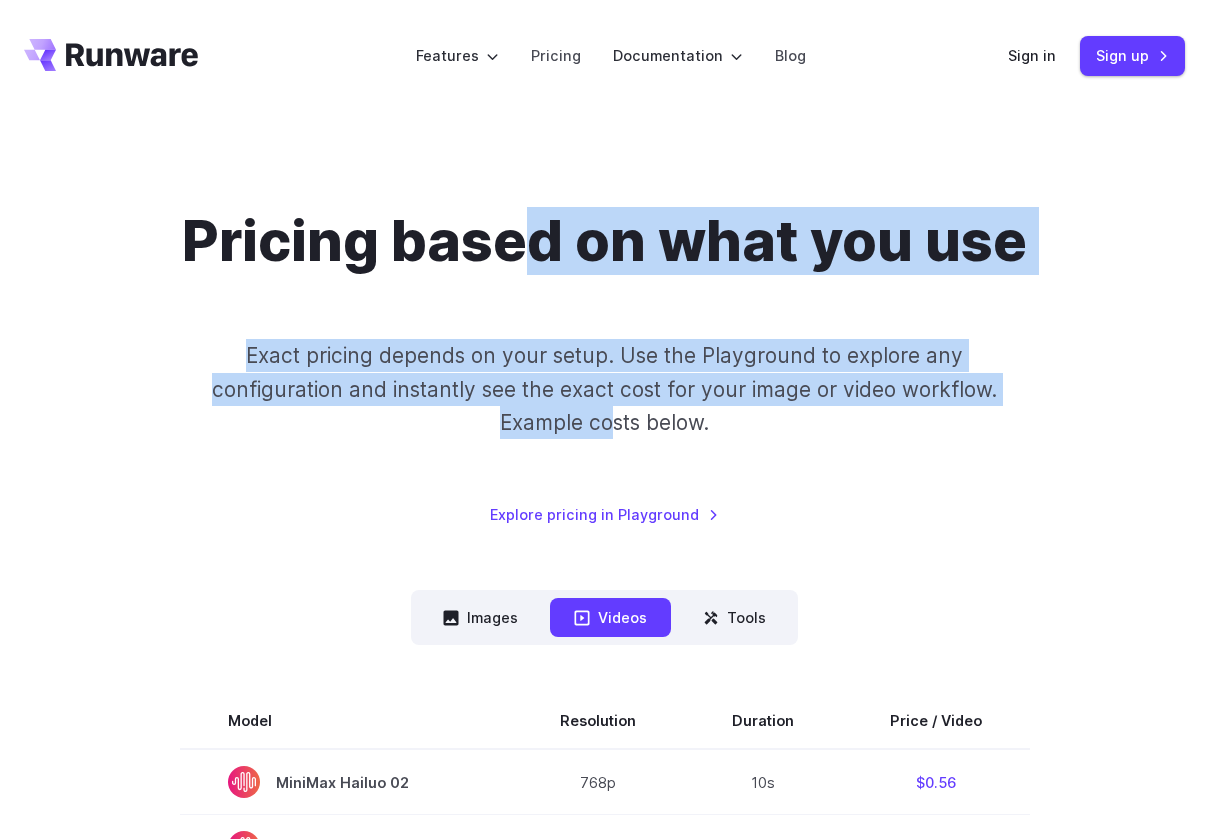 drag, startPoint x: 608, startPoint y: 425, endPoint x: 542, endPoint y: 171, distance: 262.43475 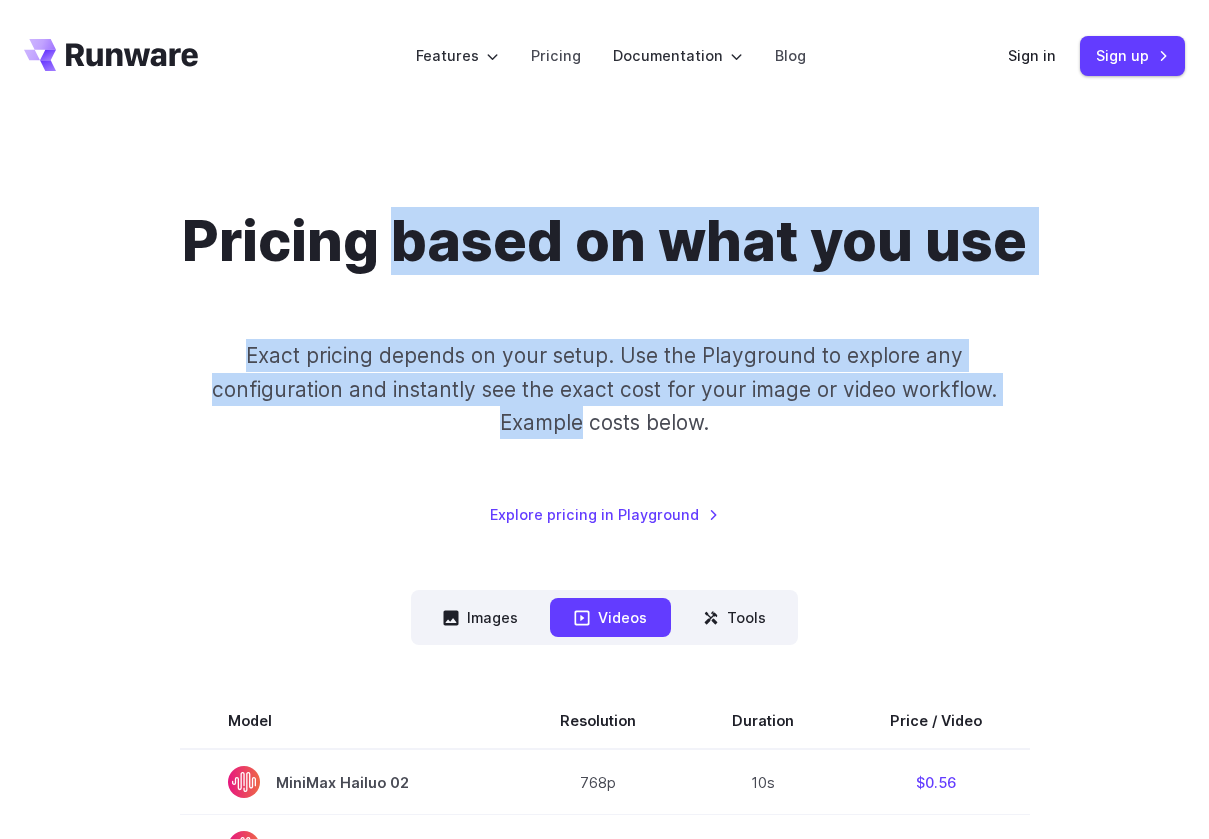 drag, startPoint x: 556, startPoint y: 371, endPoint x: 566, endPoint y: 420, distance: 50.01 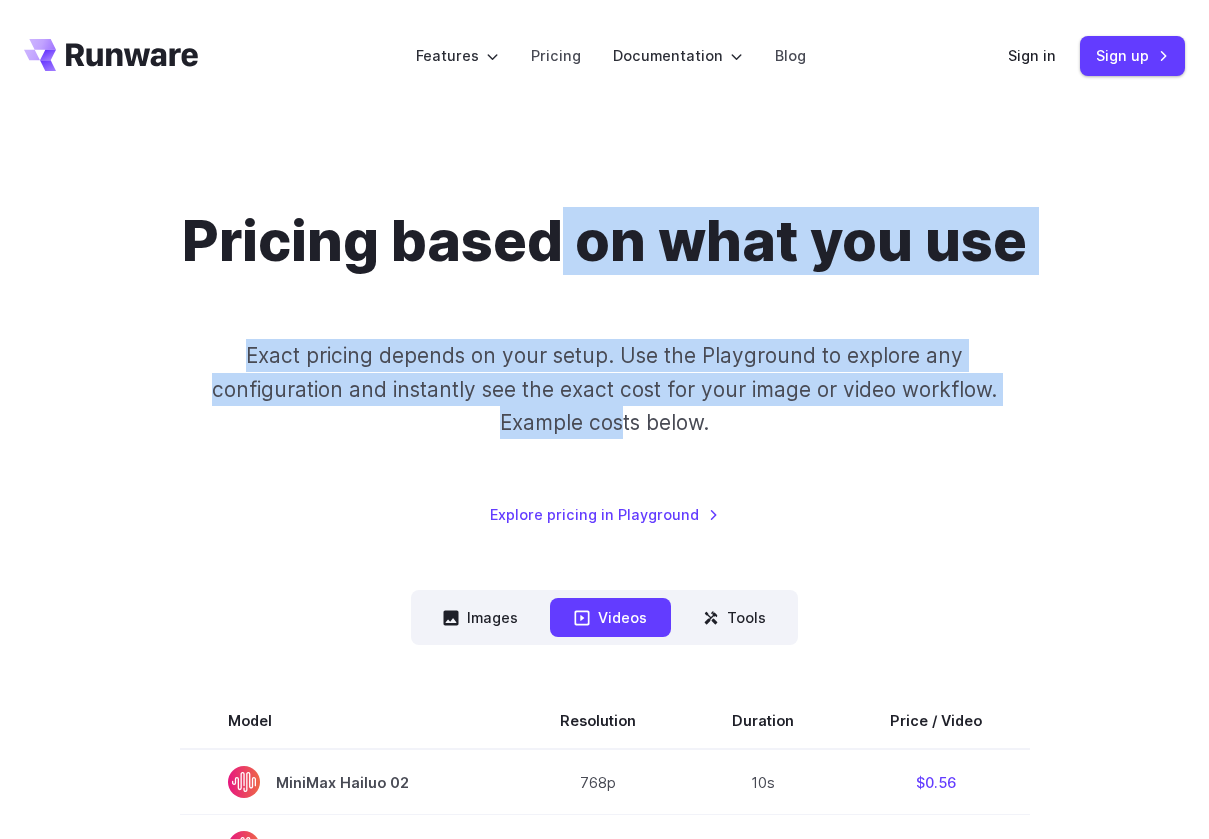 drag, startPoint x: 618, startPoint y: 435, endPoint x: 565, endPoint y: 171, distance: 269.26752 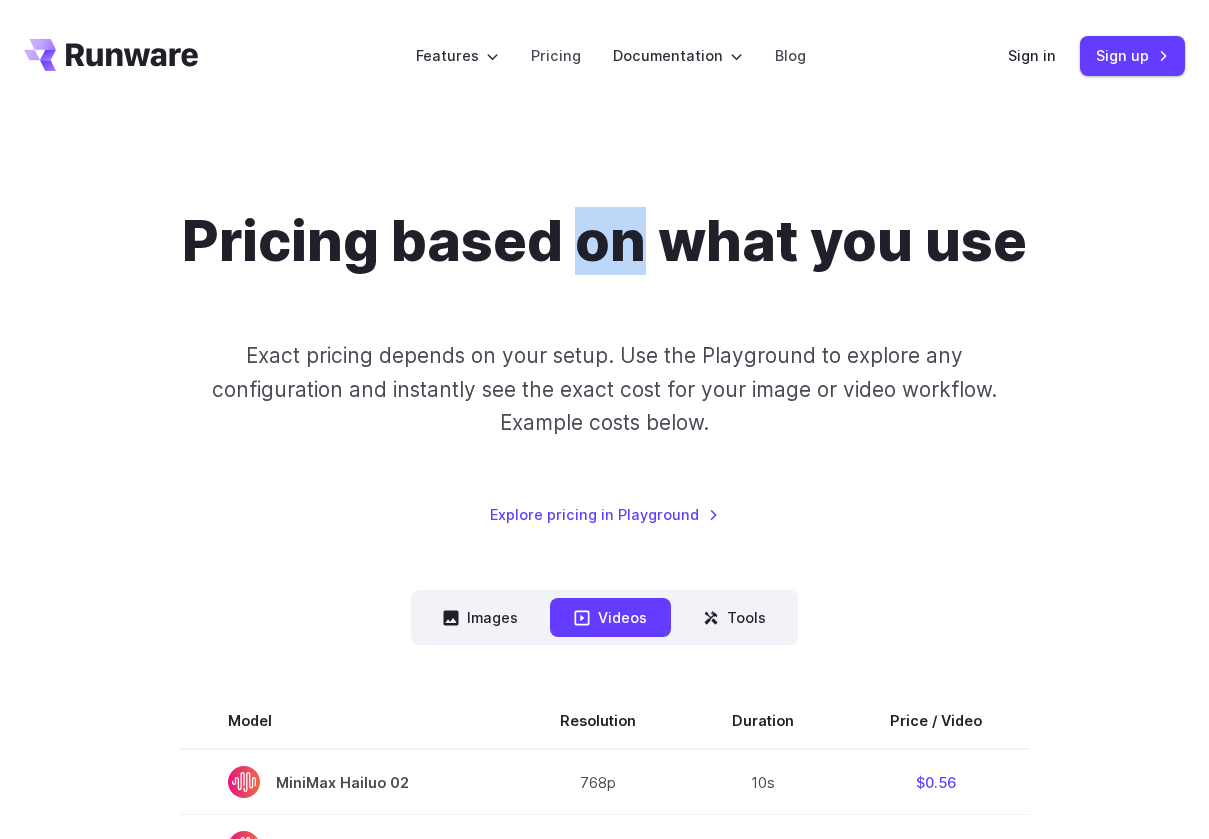 drag, startPoint x: 578, startPoint y: 163, endPoint x: 585, endPoint y: 186, distance: 24.04163 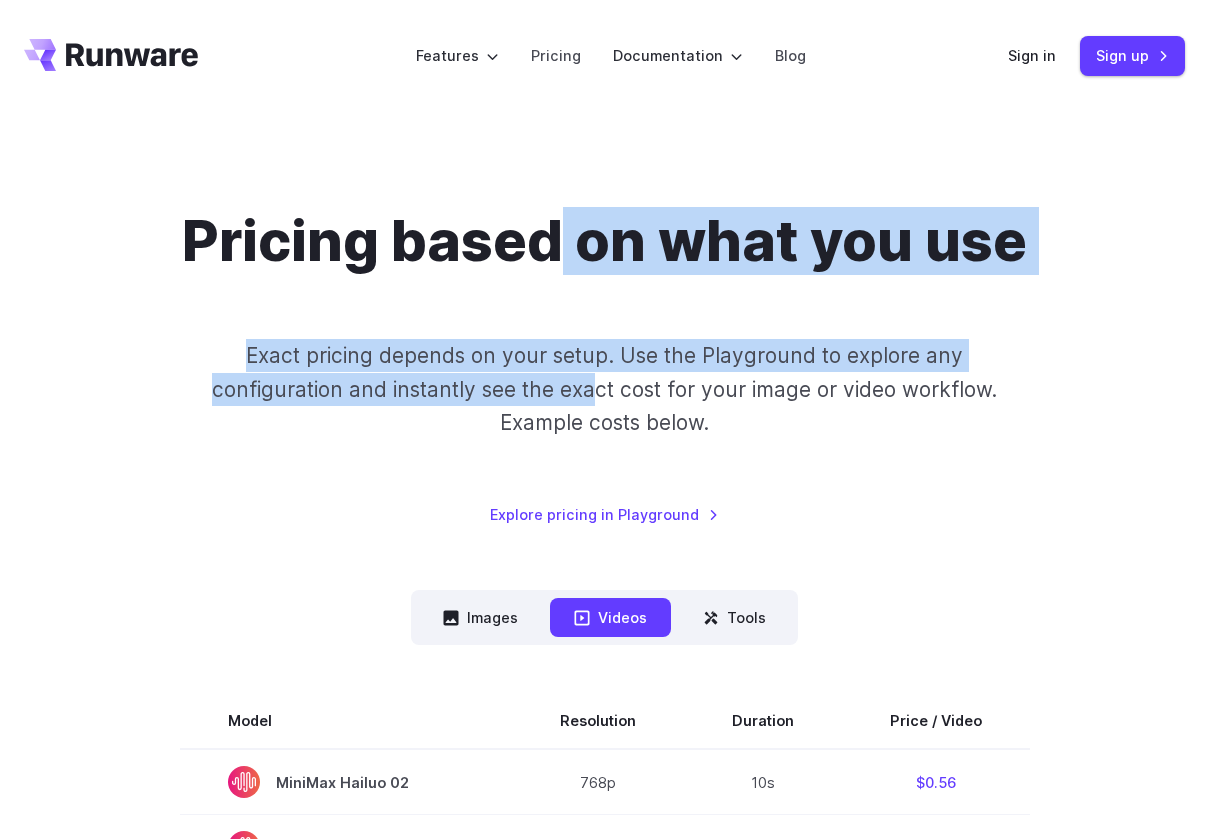 drag, startPoint x: 597, startPoint y: 383, endPoint x: 563, endPoint y: 165, distance: 220.63545 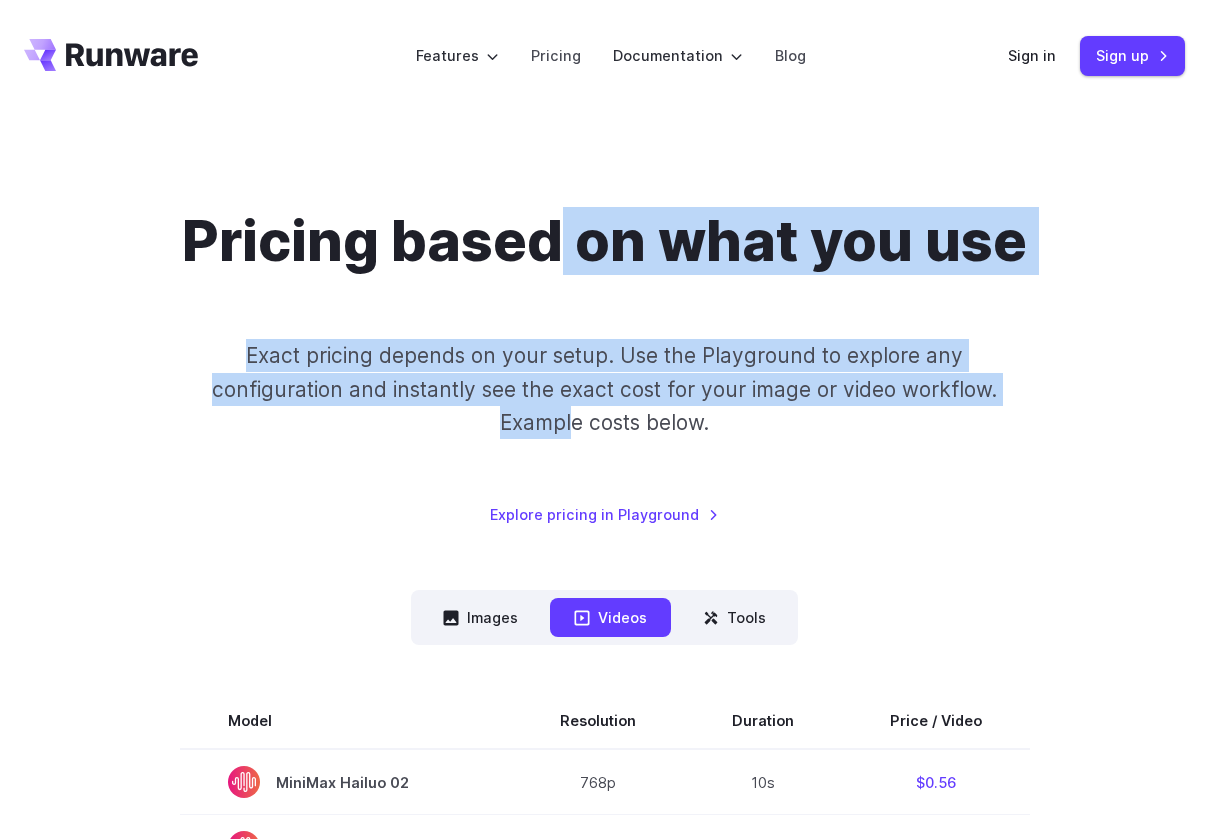drag, startPoint x: 576, startPoint y: 414, endPoint x: 576, endPoint y: 436, distance: 22 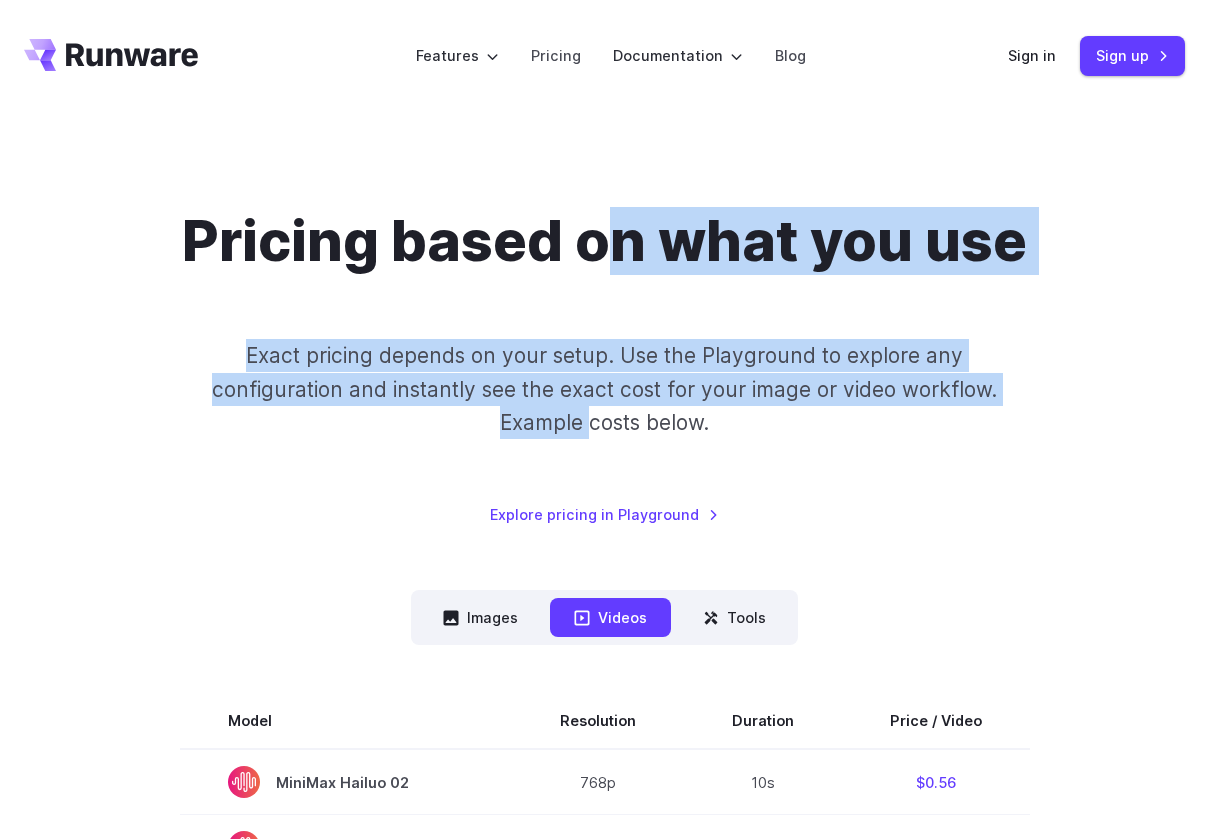 drag, startPoint x: 595, startPoint y: 424, endPoint x: 597, endPoint y: 240, distance: 184.01086 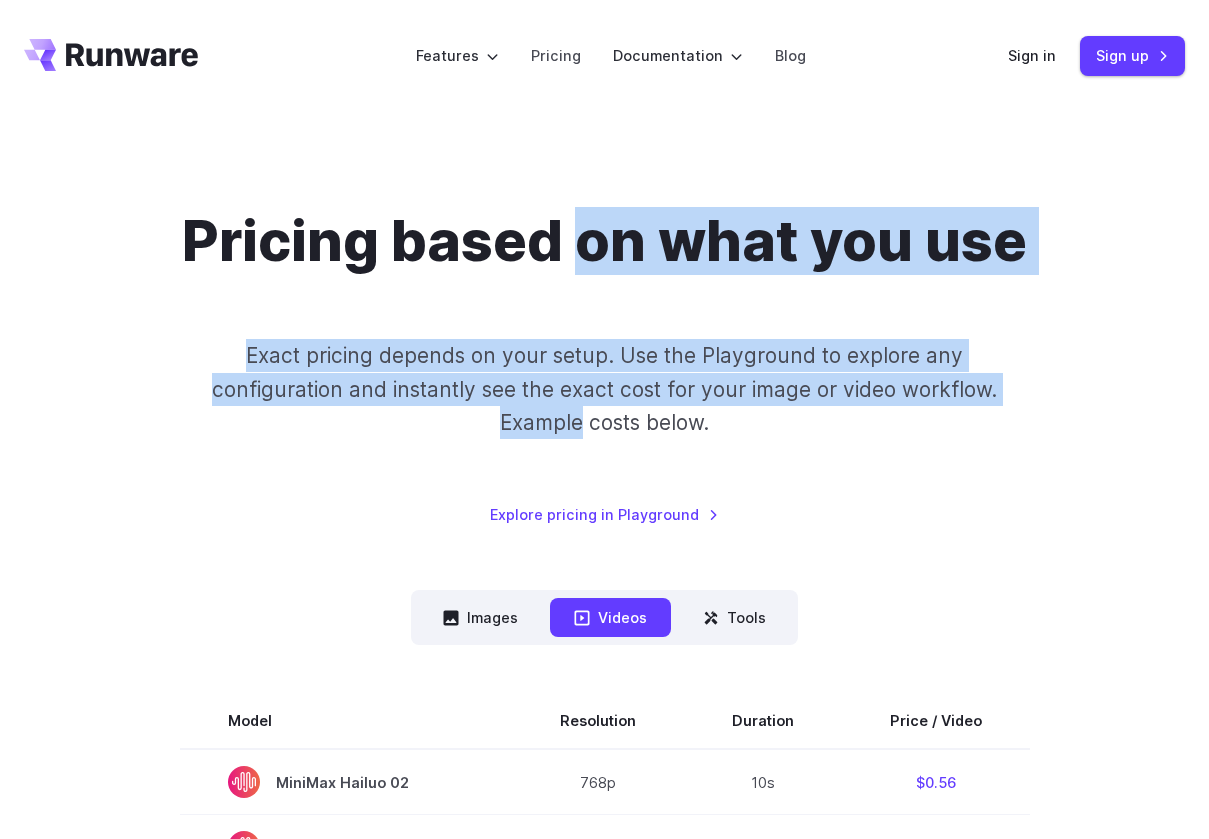 drag, startPoint x: 559, startPoint y: 416, endPoint x: 558, endPoint y: 430, distance: 14.035668 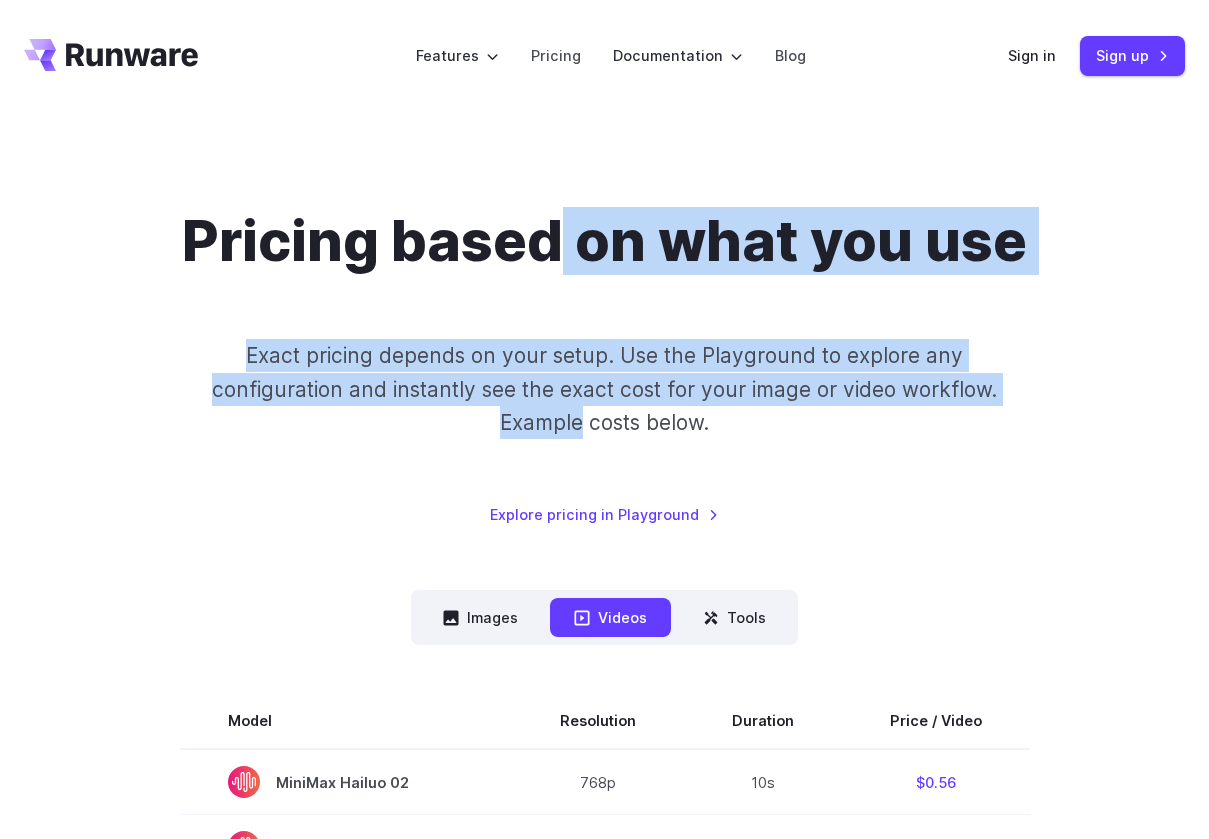 drag, startPoint x: 558, startPoint y: 430, endPoint x: 566, endPoint y: 259, distance: 171.18703 